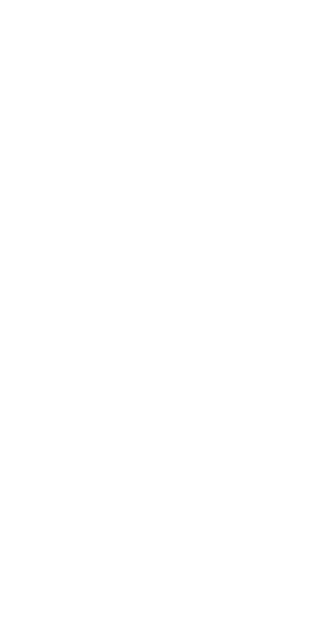 scroll, scrollTop: 0, scrollLeft: 0, axis: both 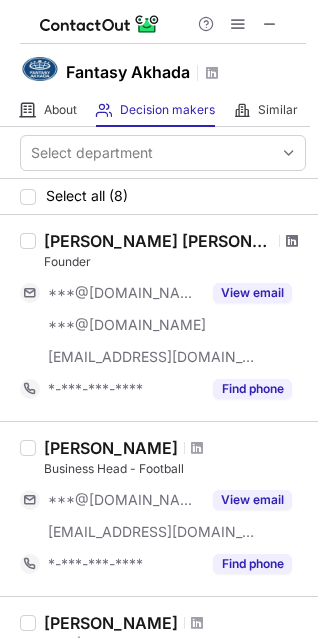 click at bounding box center [292, 241] 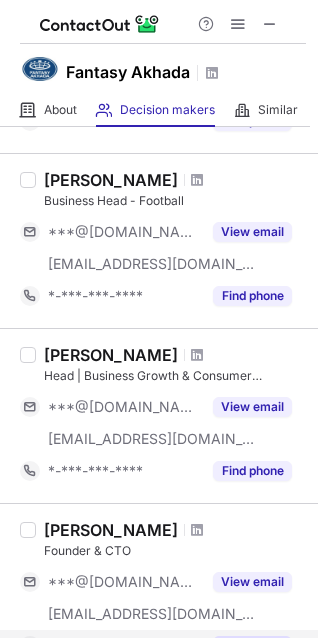 scroll, scrollTop: 556, scrollLeft: 0, axis: vertical 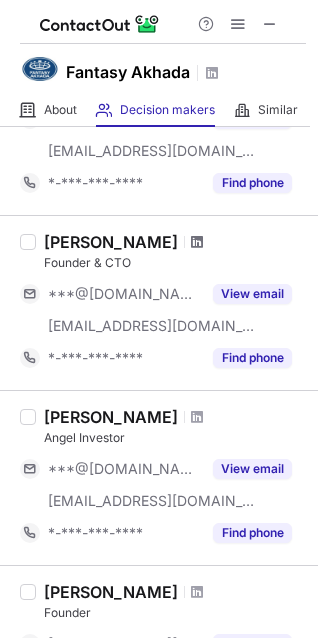 click at bounding box center (197, 242) 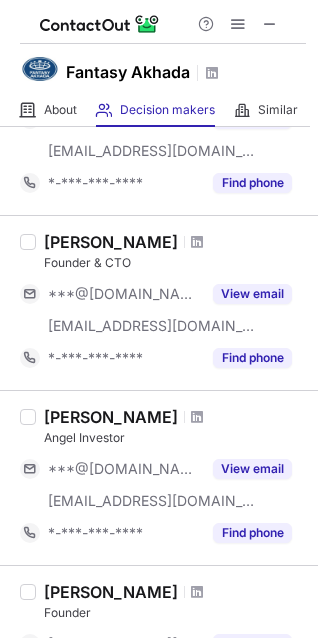scroll, scrollTop: 1192, scrollLeft: 0, axis: vertical 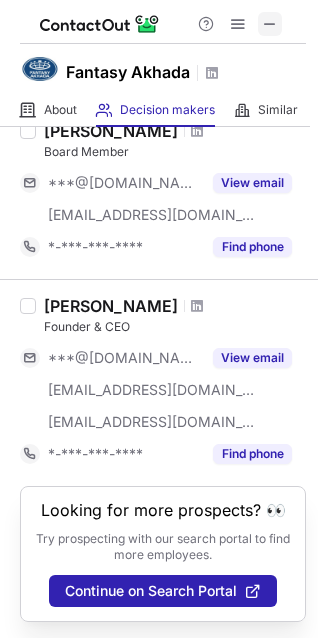 click at bounding box center (270, 24) 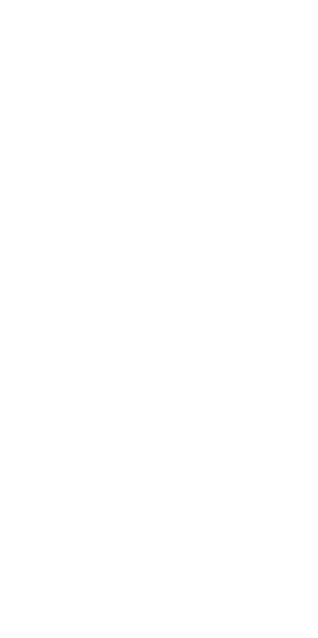 scroll, scrollTop: 0, scrollLeft: 0, axis: both 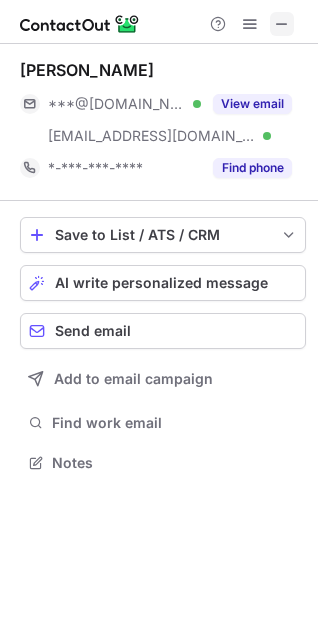 click at bounding box center (282, 24) 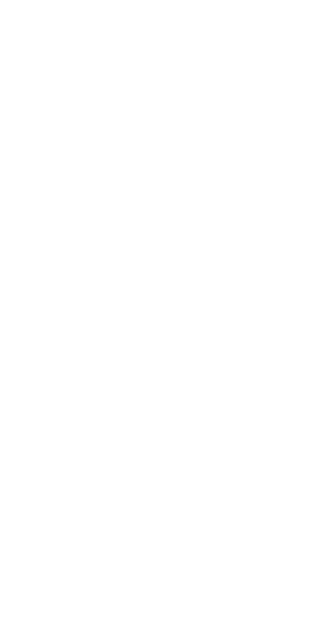 scroll, scrollTop: 0, scrollLeft: 0, axis: both 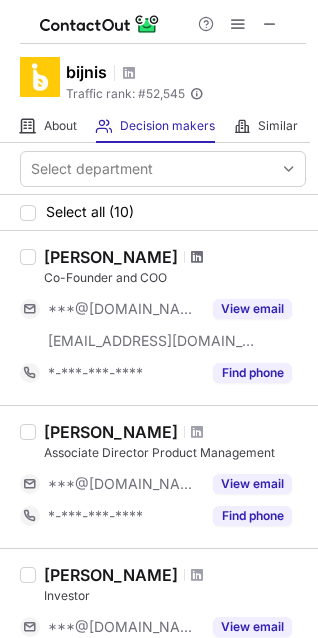 click at bounding box center [197, 257] 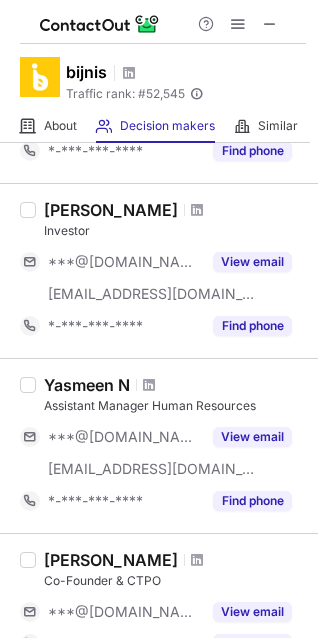 scroll, scrollTop: 632, scrollLeft: 0, axis: vertical 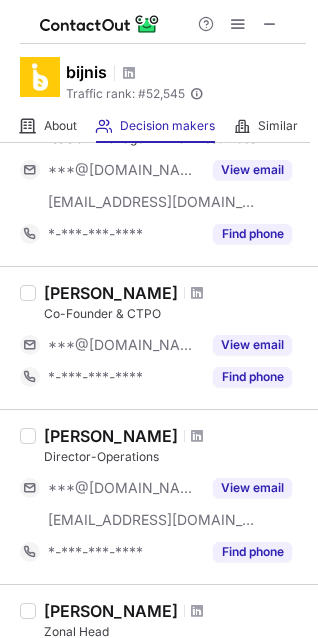 click at bounding box center [197, 293] 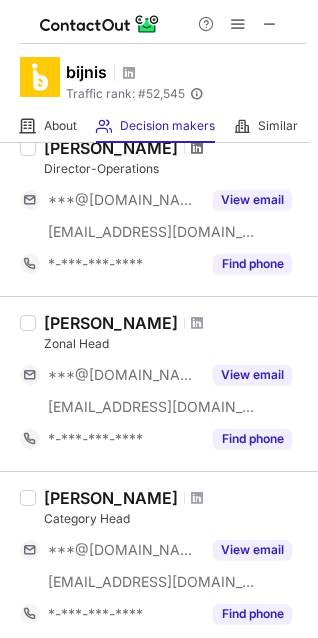 click at bounding box center [197, 148] 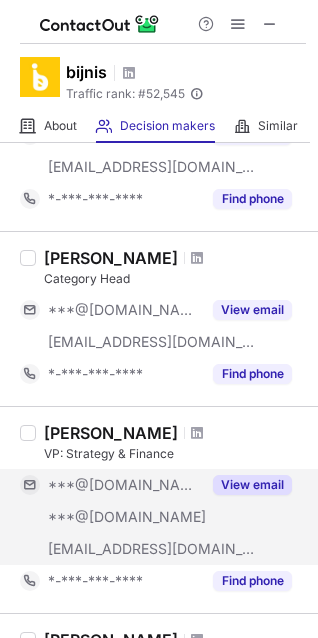 scroll, scrollTop: 1267, scrollLeft: 0, axis: vertical 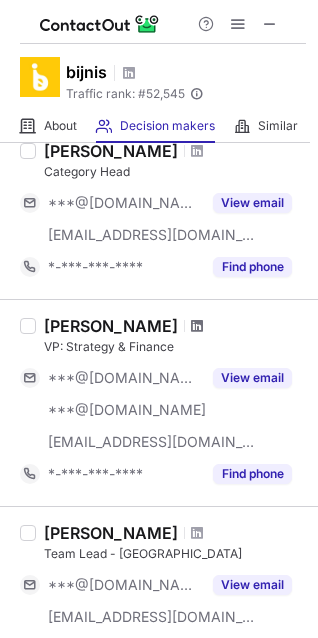 click at bounding box center (197, 326) 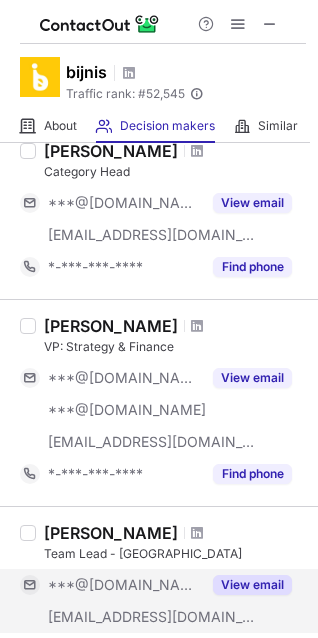 scroll, scrollTop: 1462, scrollLeft: 0, axis: vertical 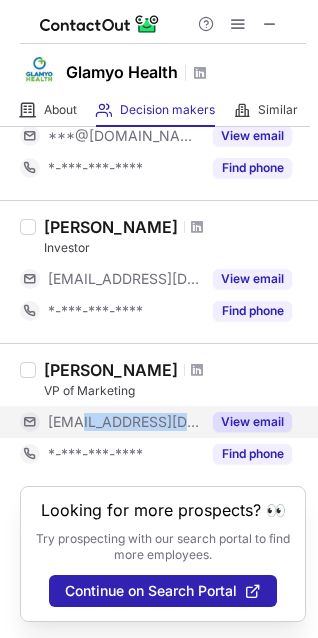 drag, startPoint x: 193, startPoint y: 422, endPoint x: 76, endPoint y: 426, distance: 117.06836 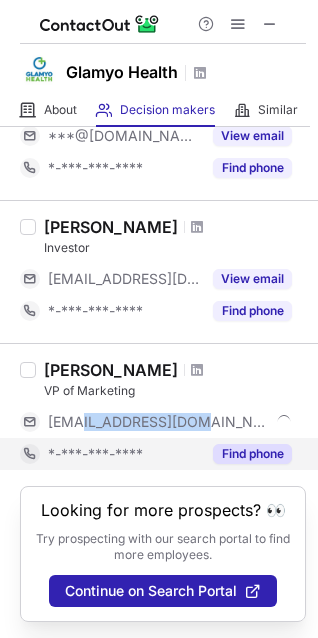 copy on "glamyohealth.in" 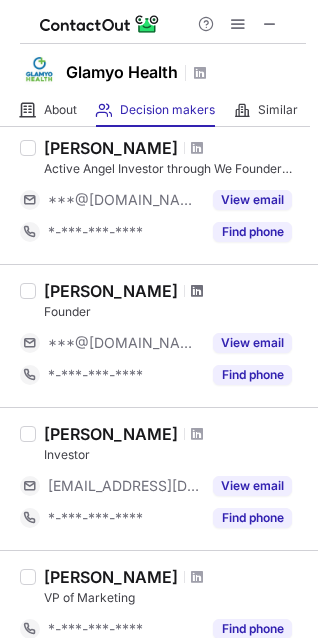 scroll, scrollTop: 101, scrollLeft: 0, axis: vertical 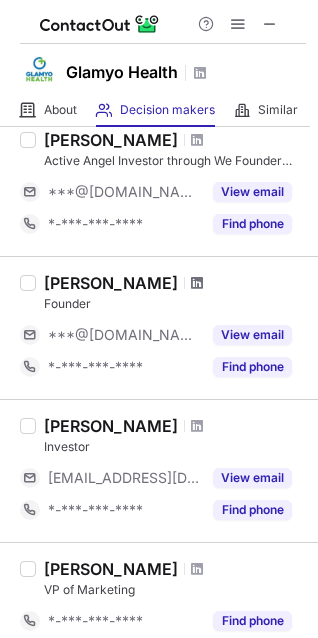 click at bounding box center (197, 283) 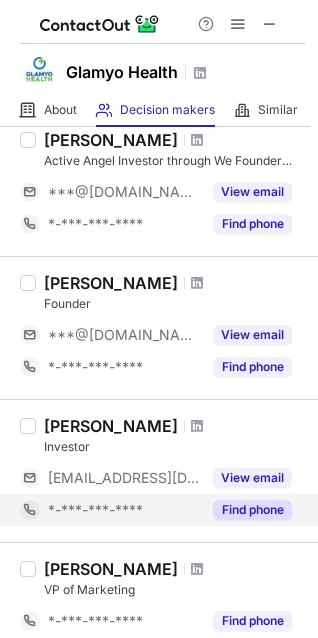 scroll, scrollTop: 268, scrollLeft: 0, axis: vertical 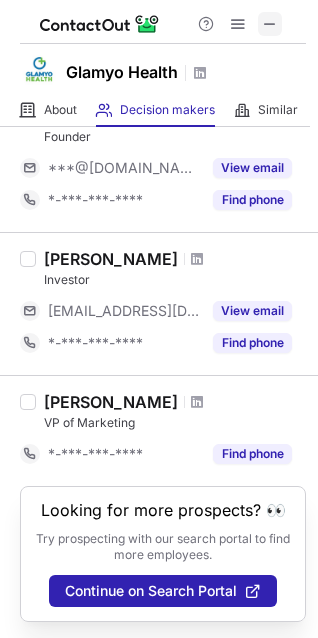 click at bounding box center (270, 24) 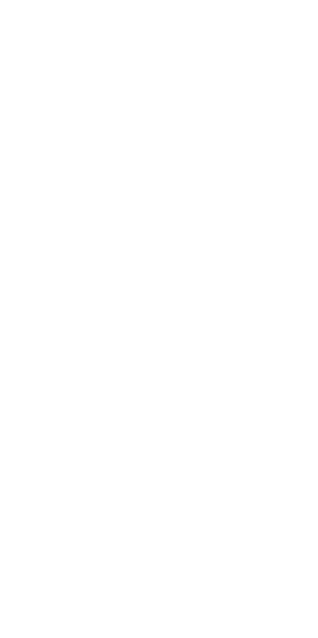 scroll, scrollTop: 0, scrollLeft: 0, axis: both 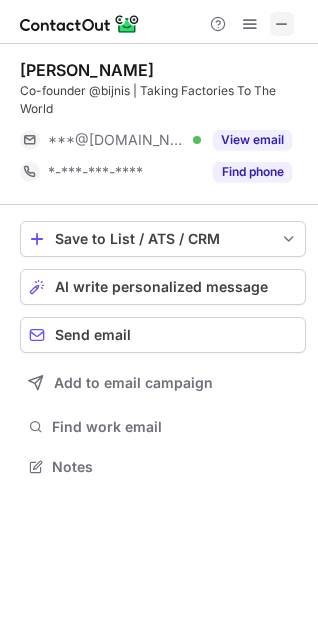 click at bounding box center [282, 24] 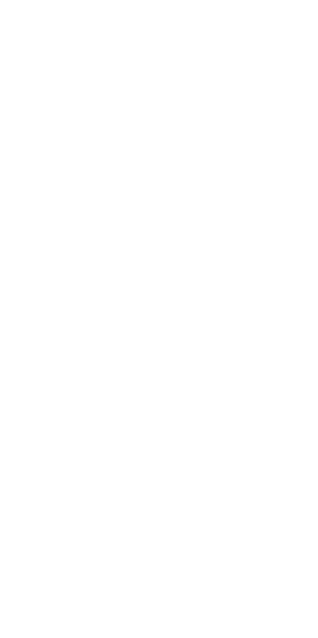 scroll, scrollTop: 0, scrollLeft: 0, axis: both 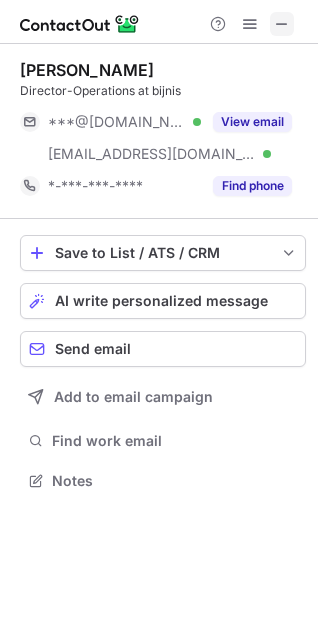 click at bounding box center [282, 24] 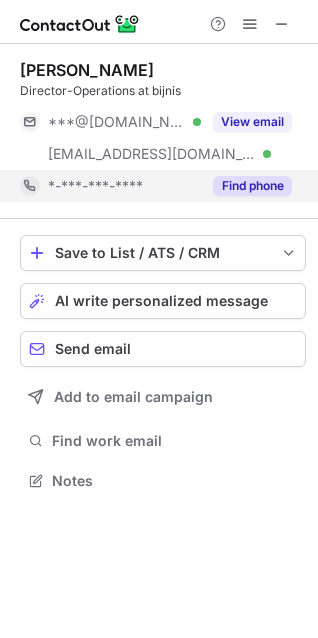 click on "Find phone" at bounding box center [252, 186] 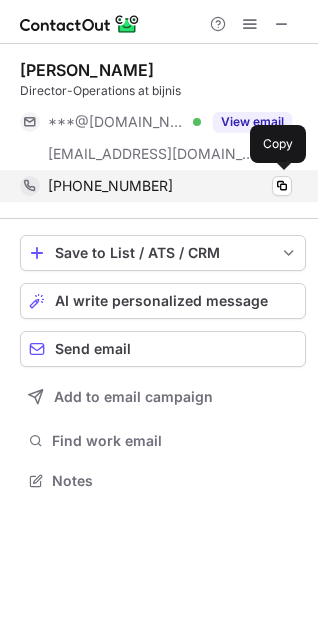 click on "+919953273238" at bounding box center (170, 186) 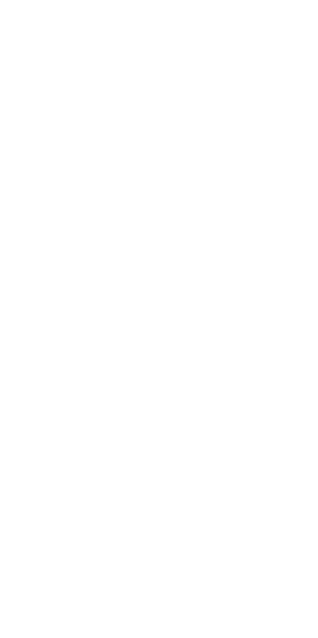 scroll, scrollTop: 0, scrollLeft: 0, axis: both 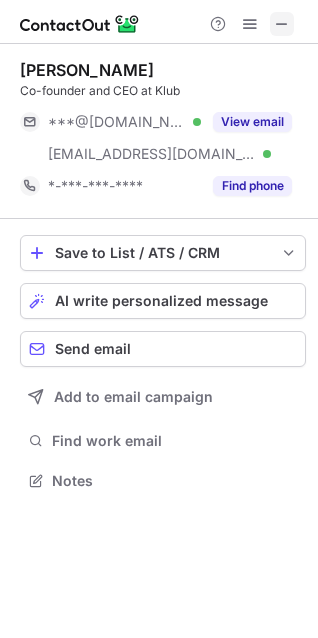 click at bounding box center (282, 24) 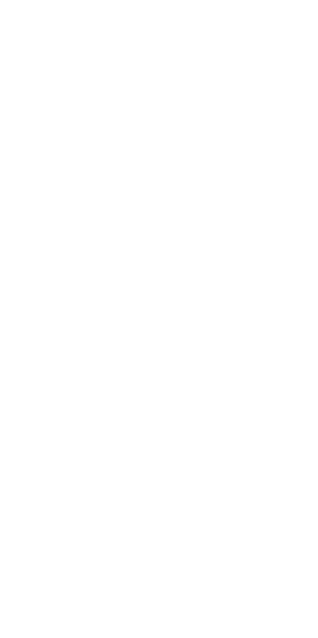 scroll, scrollTop: 0, scrollLeft: 0, axis: both 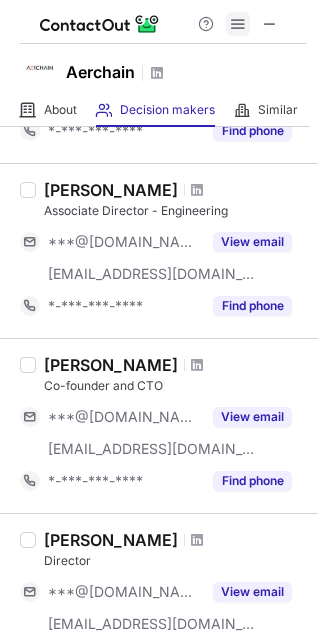 click at bounding box center (238, 24) 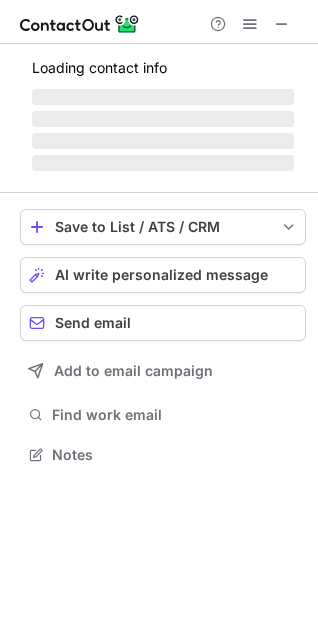 scroll, scrollTop: 10, scrollLeft: 10, axis: both 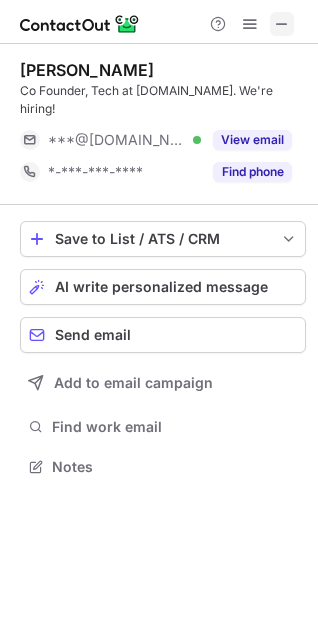 click at bounding box center [282, 24] 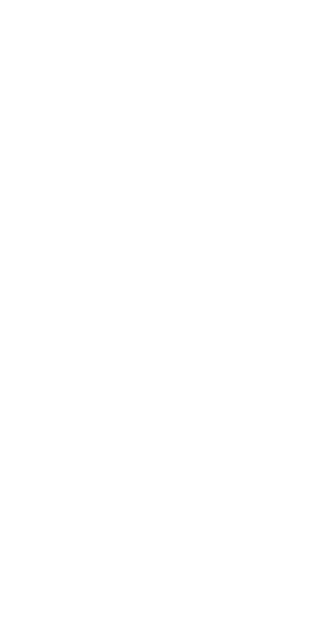 scroll, scrollTop: 0, scrollLeft: 0, axis: both 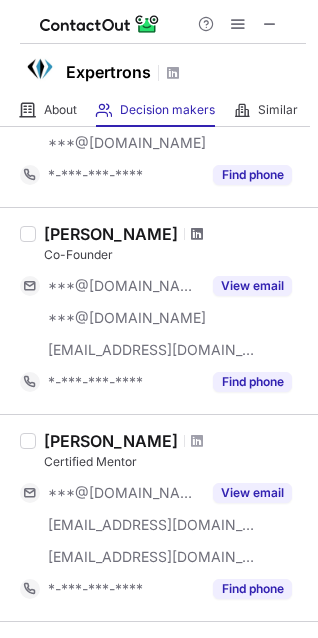 click at bounding box center (197, 234) 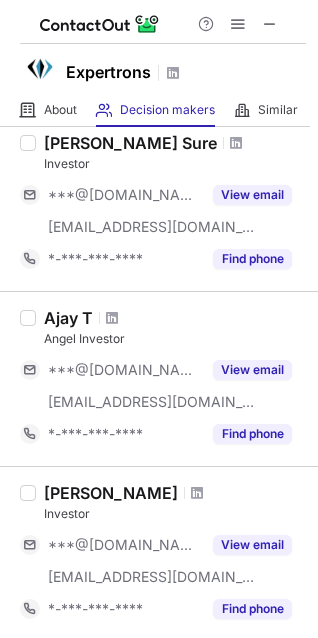 scroll, scrollTop: 1510, scrollLeft: 0, axis: vertical 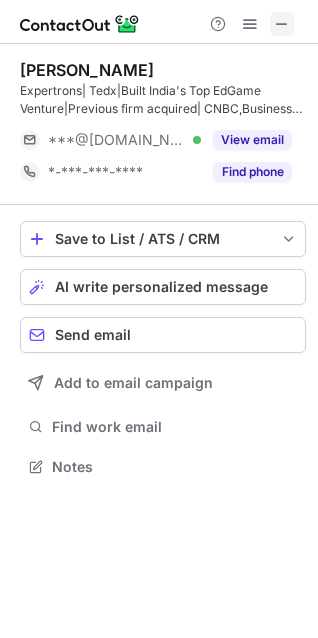 click at bounding box center [282, 24] 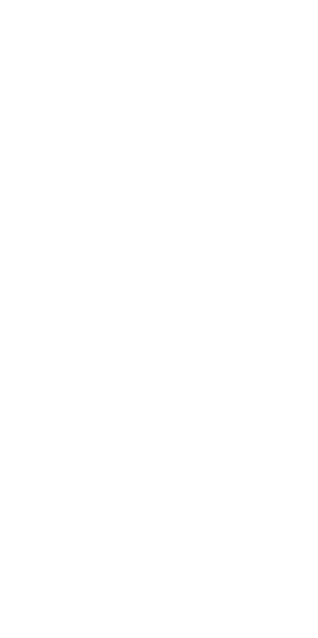 scroll, scrollTop: 0, scrollLeft: 0, axis: both 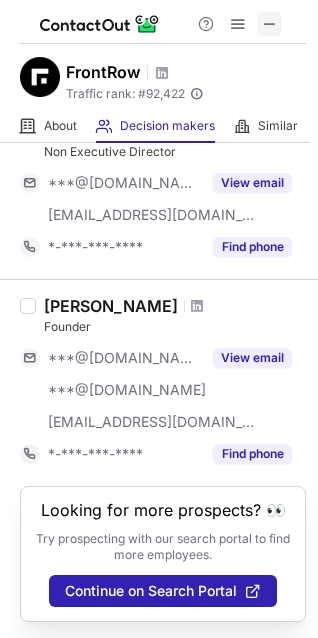 click at bounding box center [270, 24] 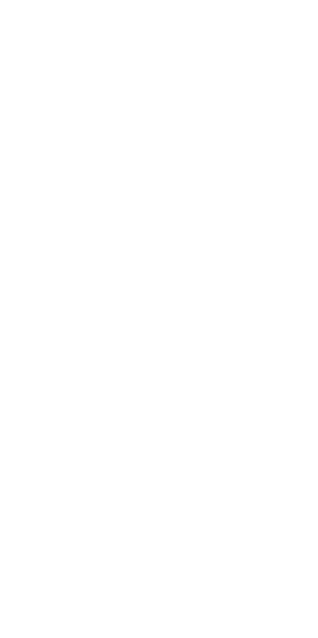 scroll, scrollTop: 0, scrollLeft: 0, axis: both 